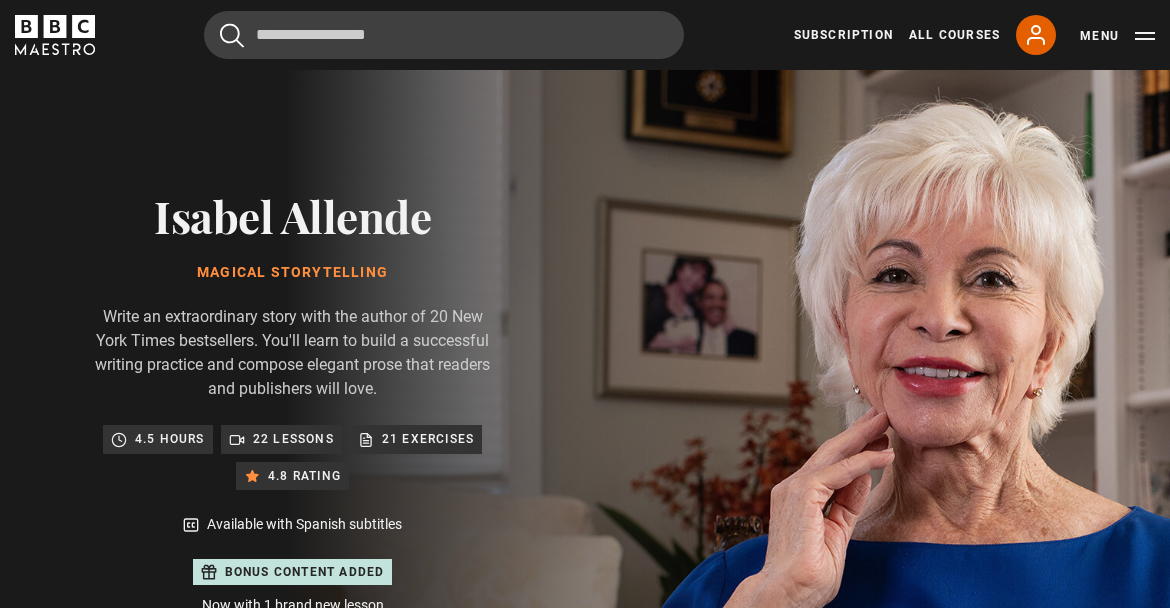 scroll, scrollTop: 115, scrollLeft: 0, axis: vertical 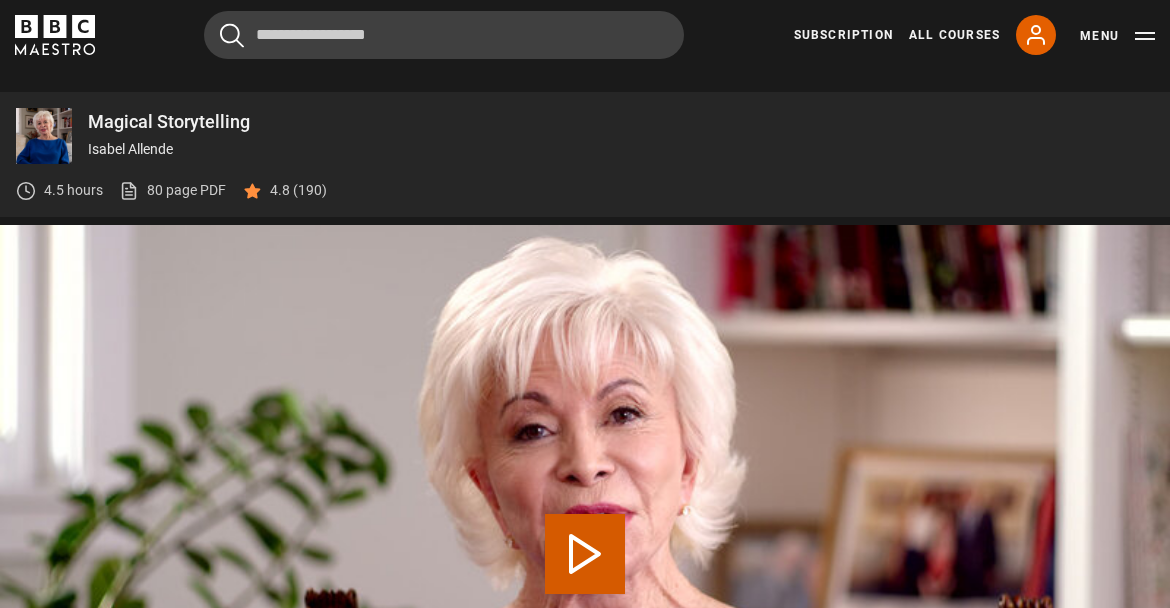 click on "Play Video" at bounding box center (585, 554) 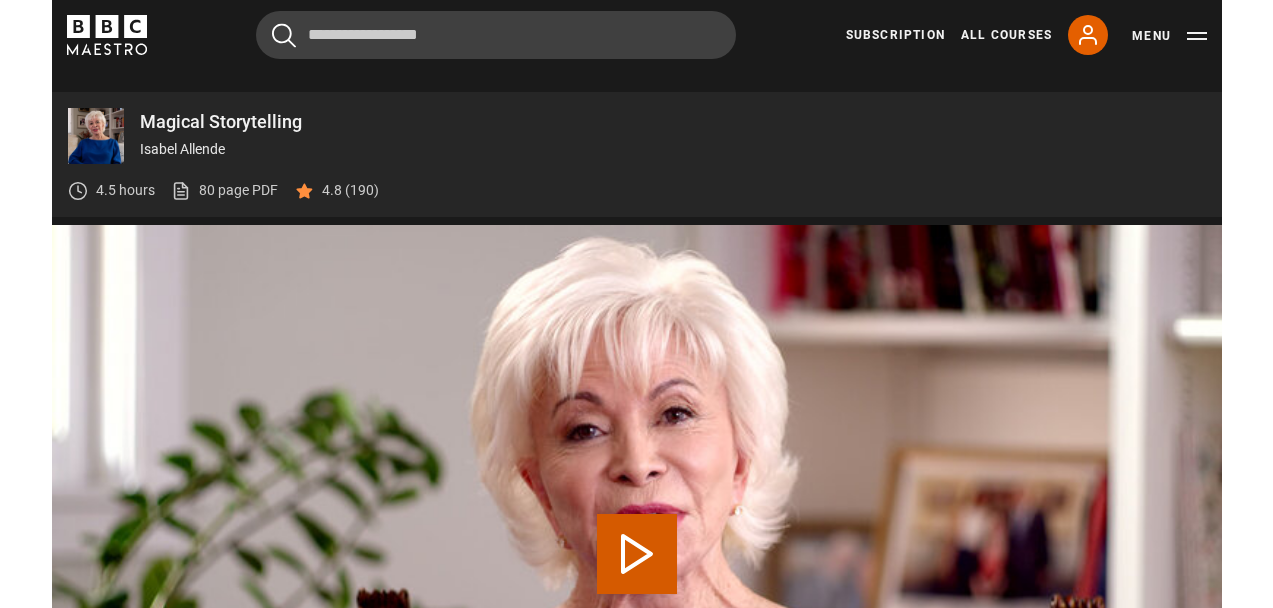 scroll, scrollTop: 1062, scrollLeft: 0, axis: vertical 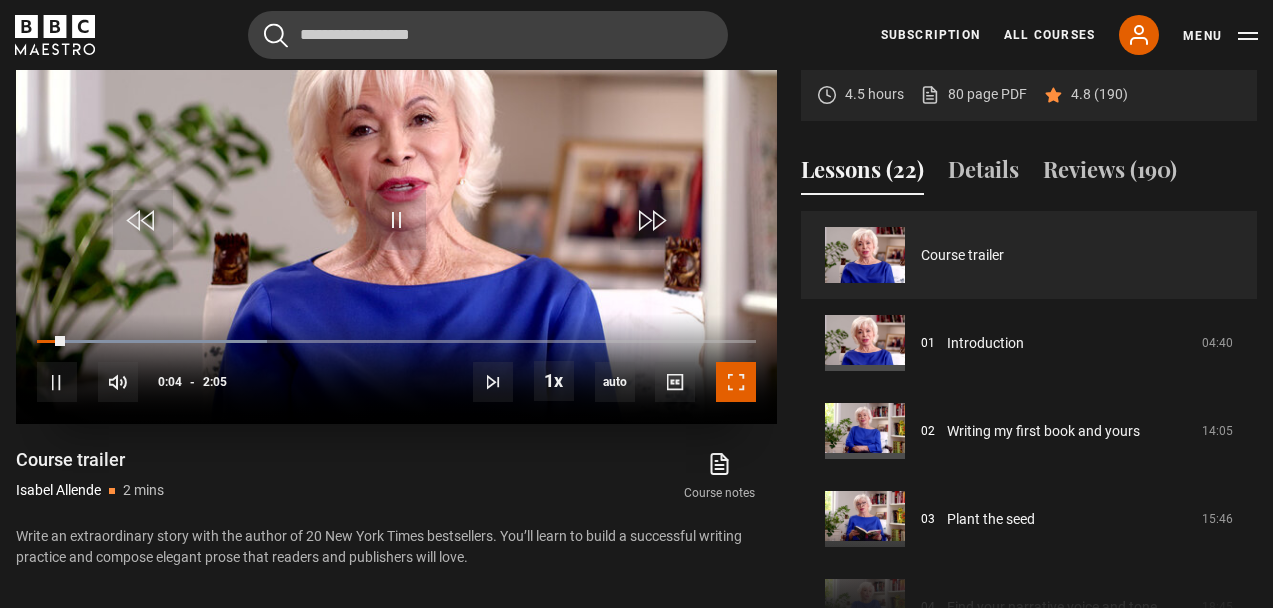 click at bounding box center (736, 382) 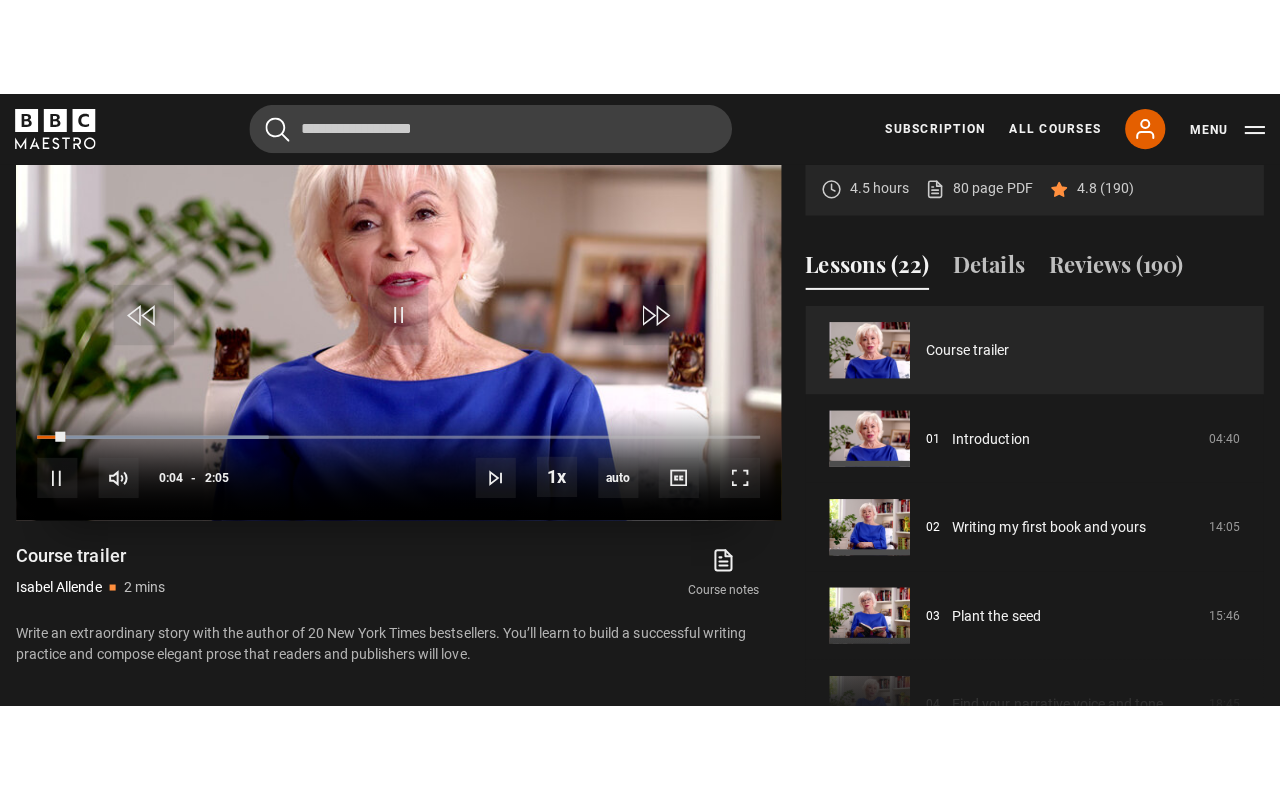 scroll, scrollTop: 1057, scrollLeft: 0, axis: vertical 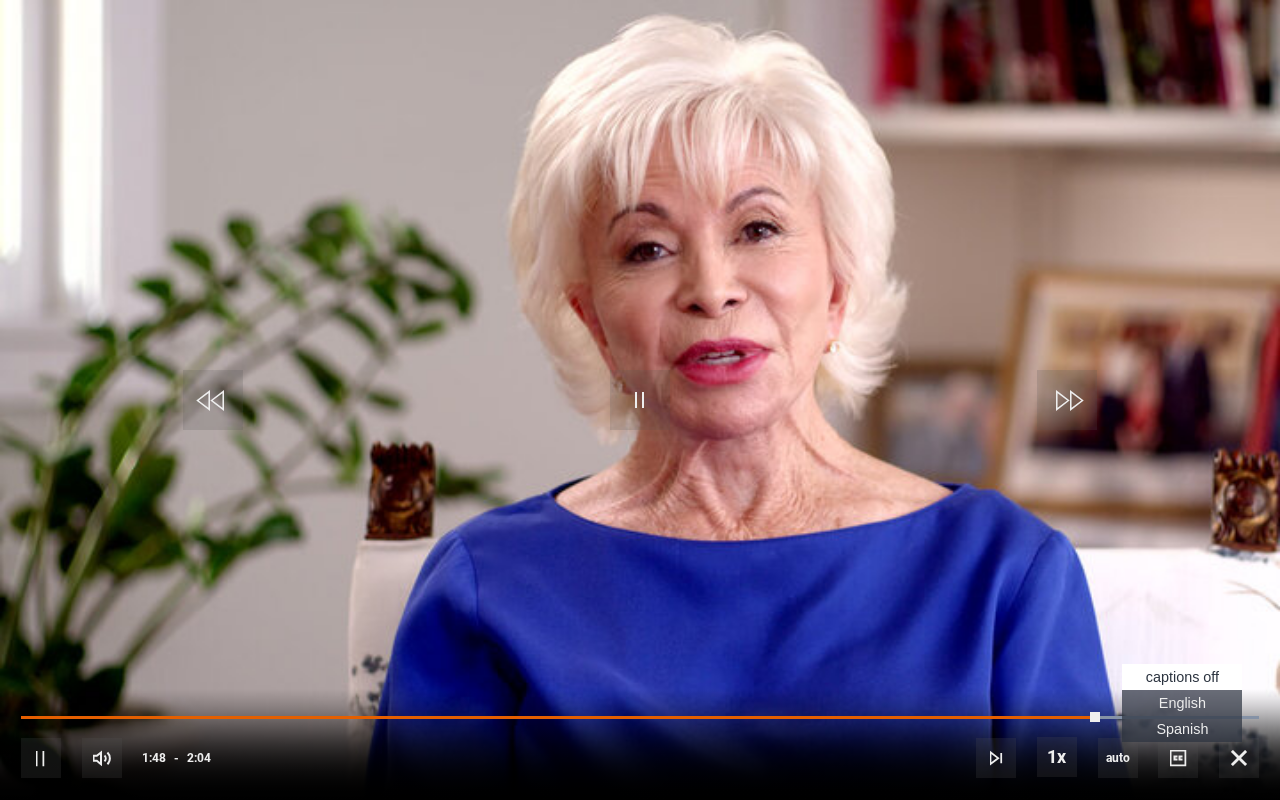 click on "English  Captions" at bounding box center [1182, 703] 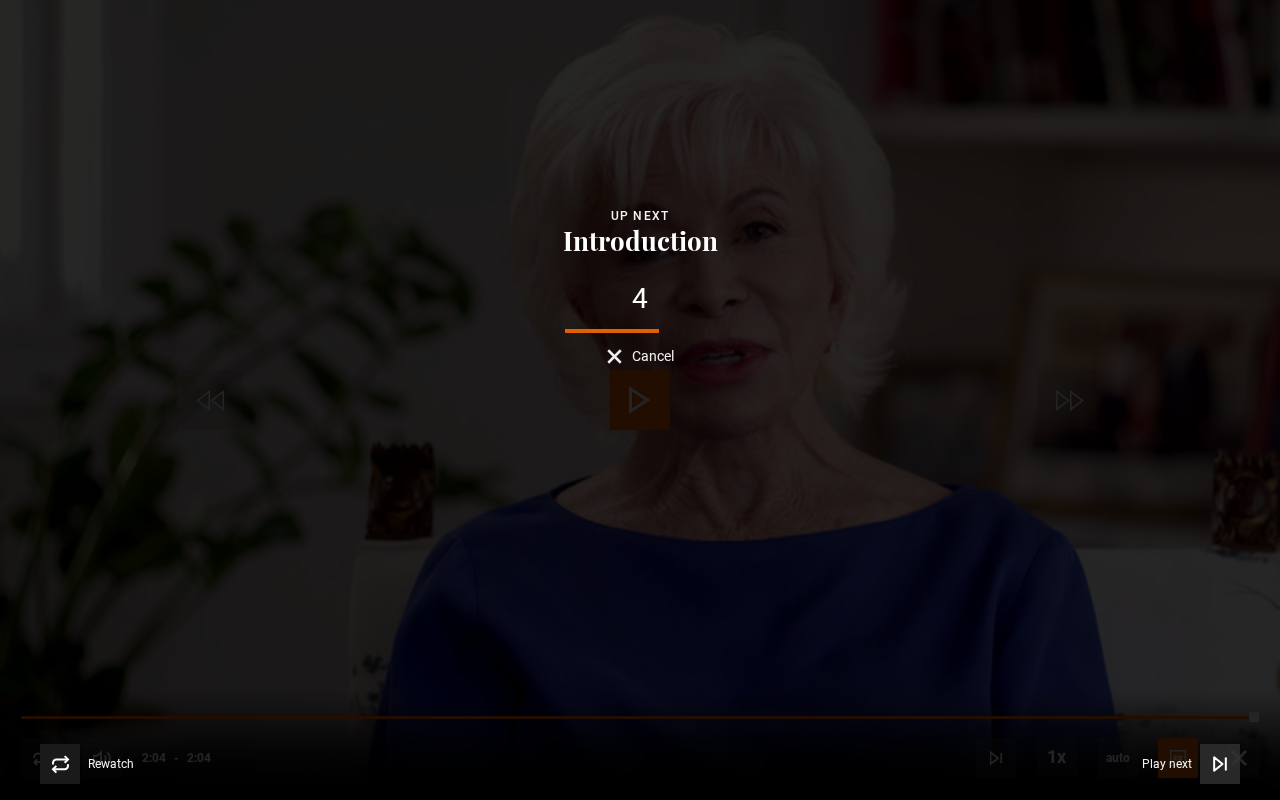 click at bounding box center (1220, 764) 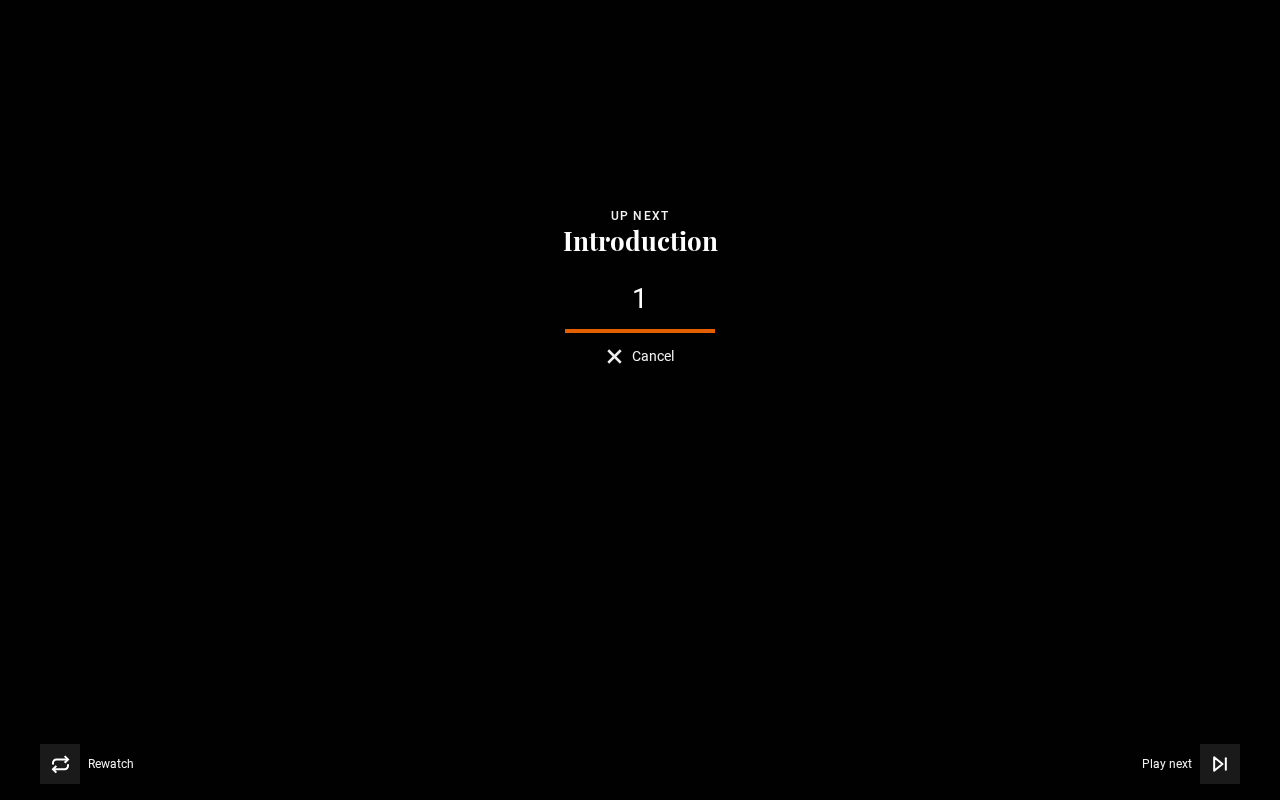 scroll, scrollTop: 977, scrollLeft: 0, axis: vertical 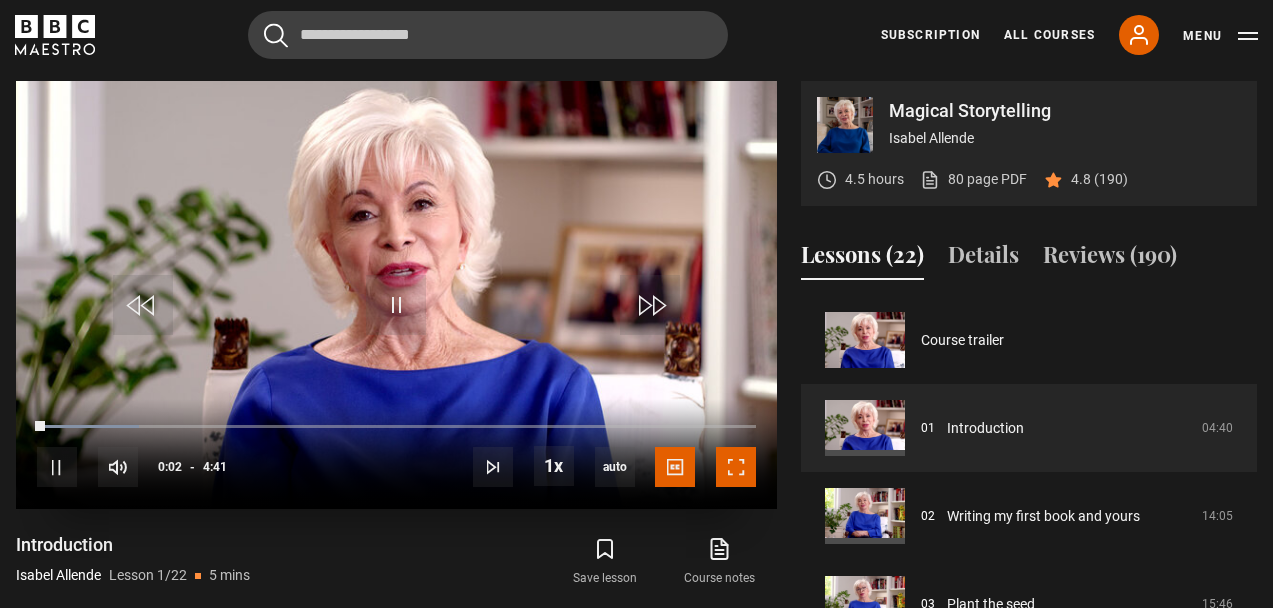 click at bounding box center (736, 467) 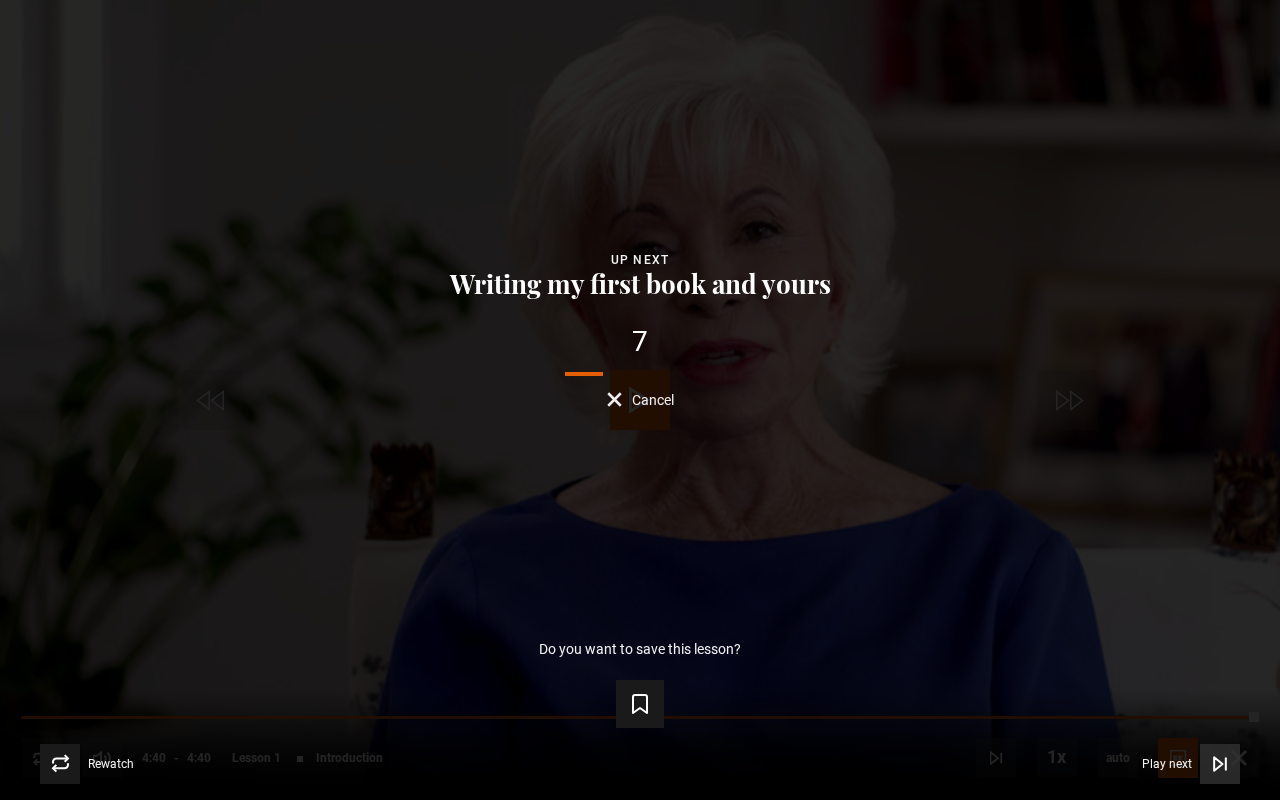 click 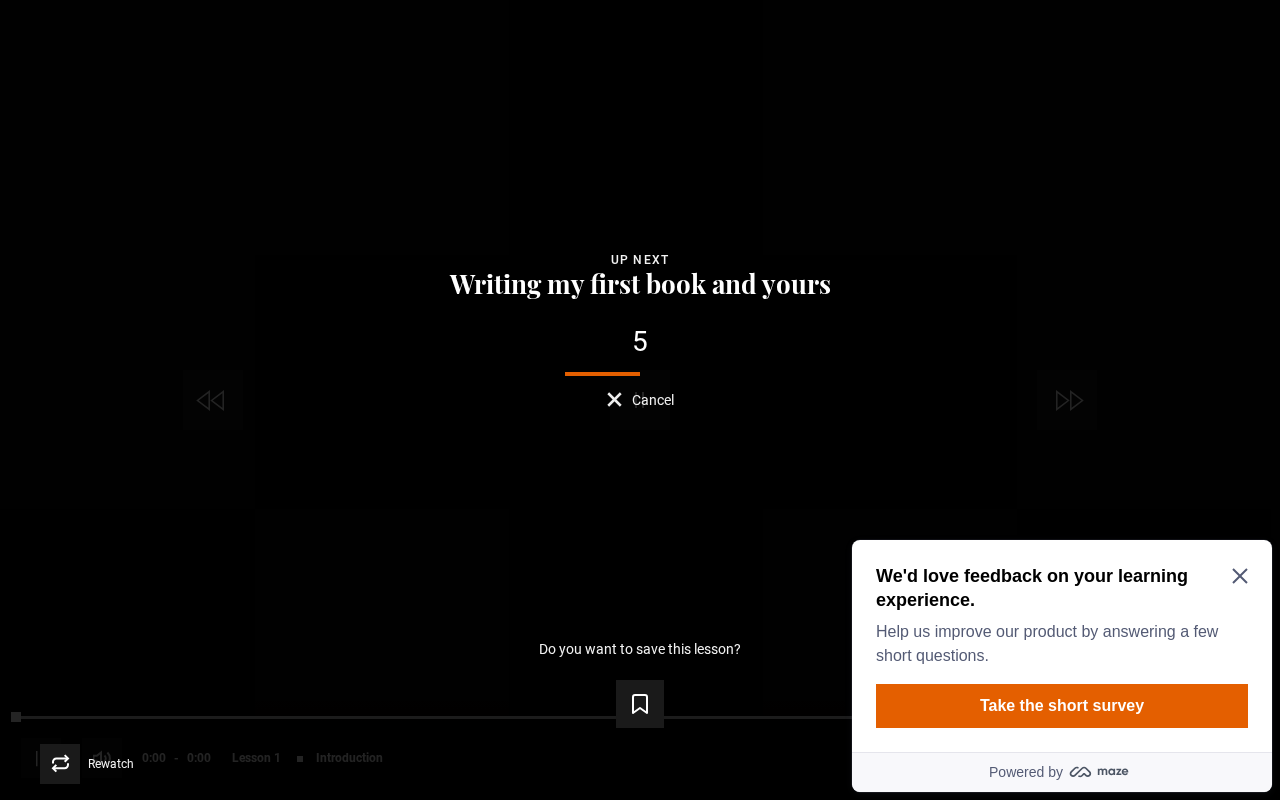scroll, scrollTop: 0, scrollLeft: 0, axis: both 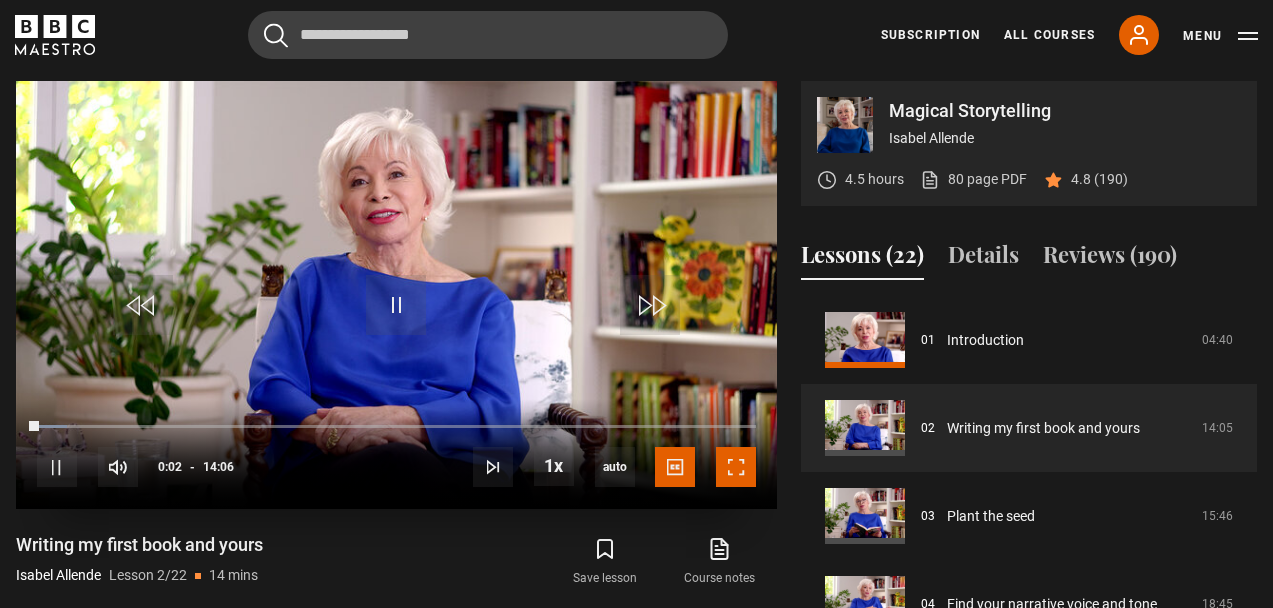 click at bounding box center [736, 467] 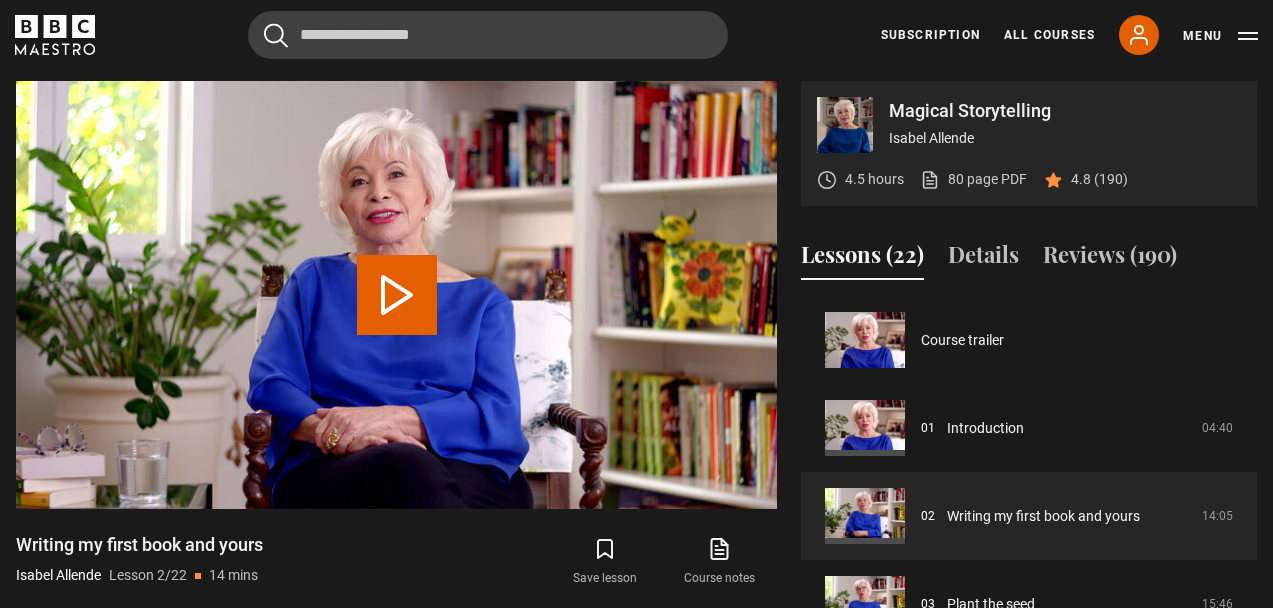 scroll, scrollTop: 88, scrollLeft: 0, axis: vertical 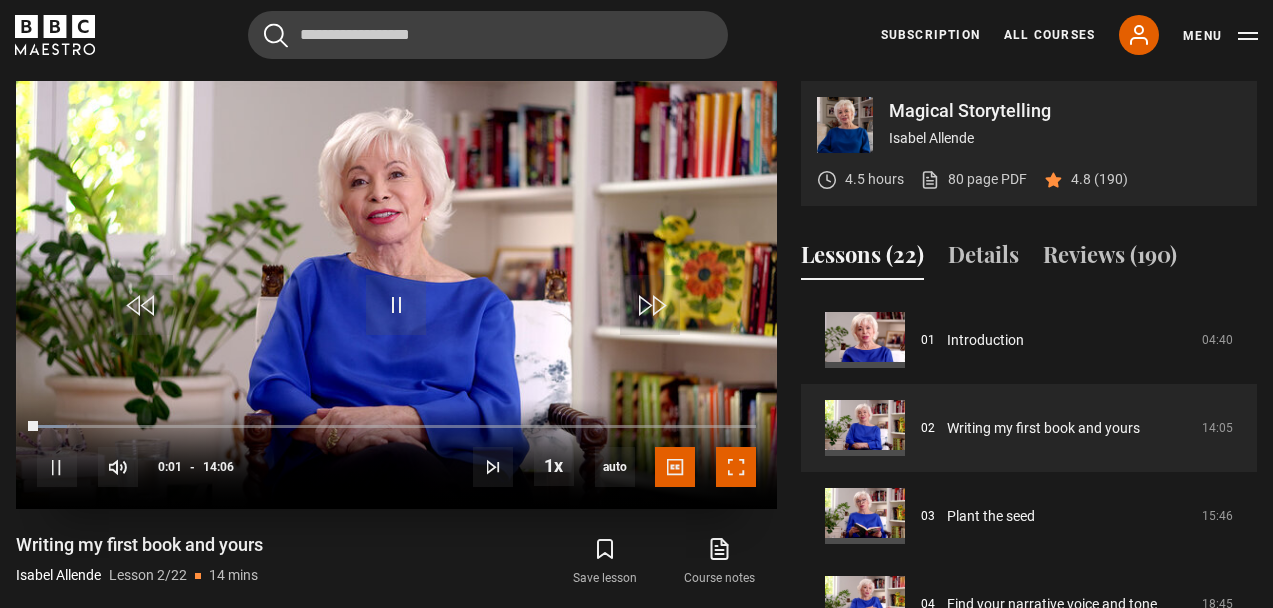 click at bounding box center [736, 467] 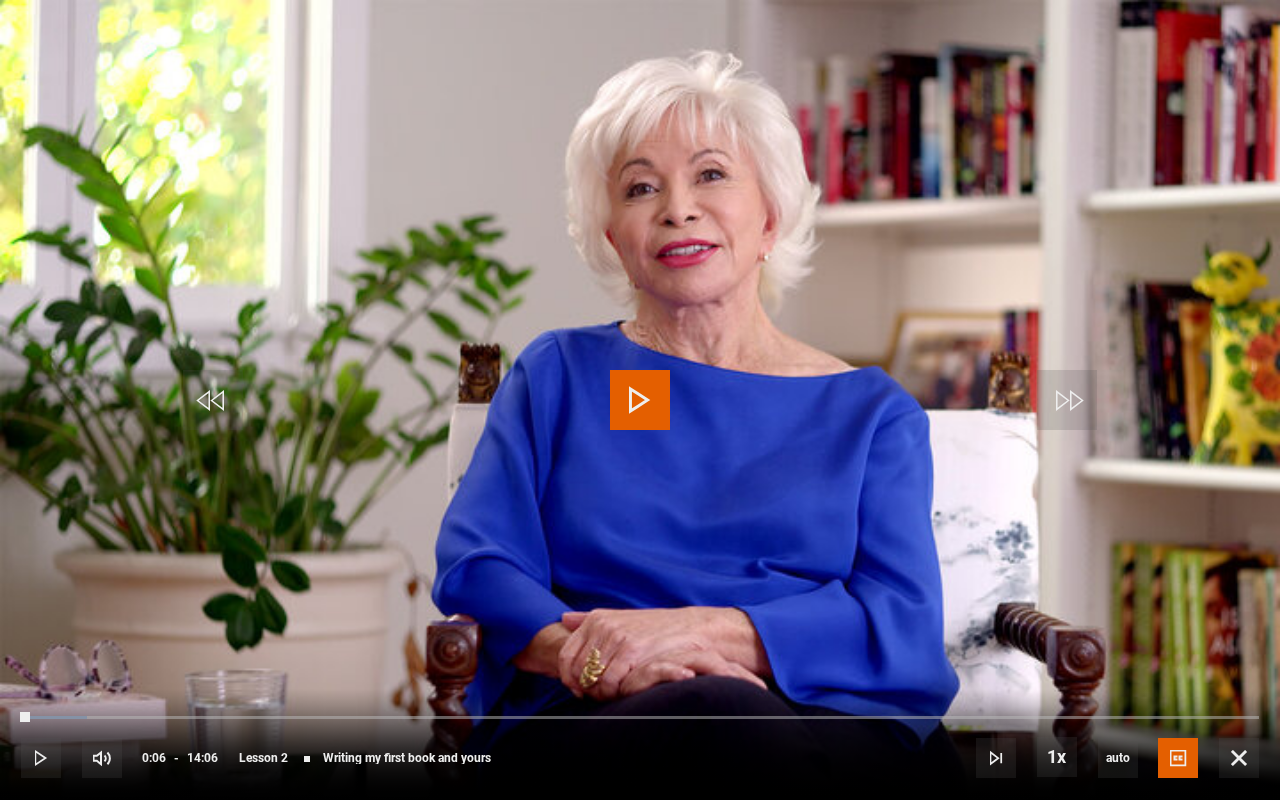 click at bounding box center [640, 400] 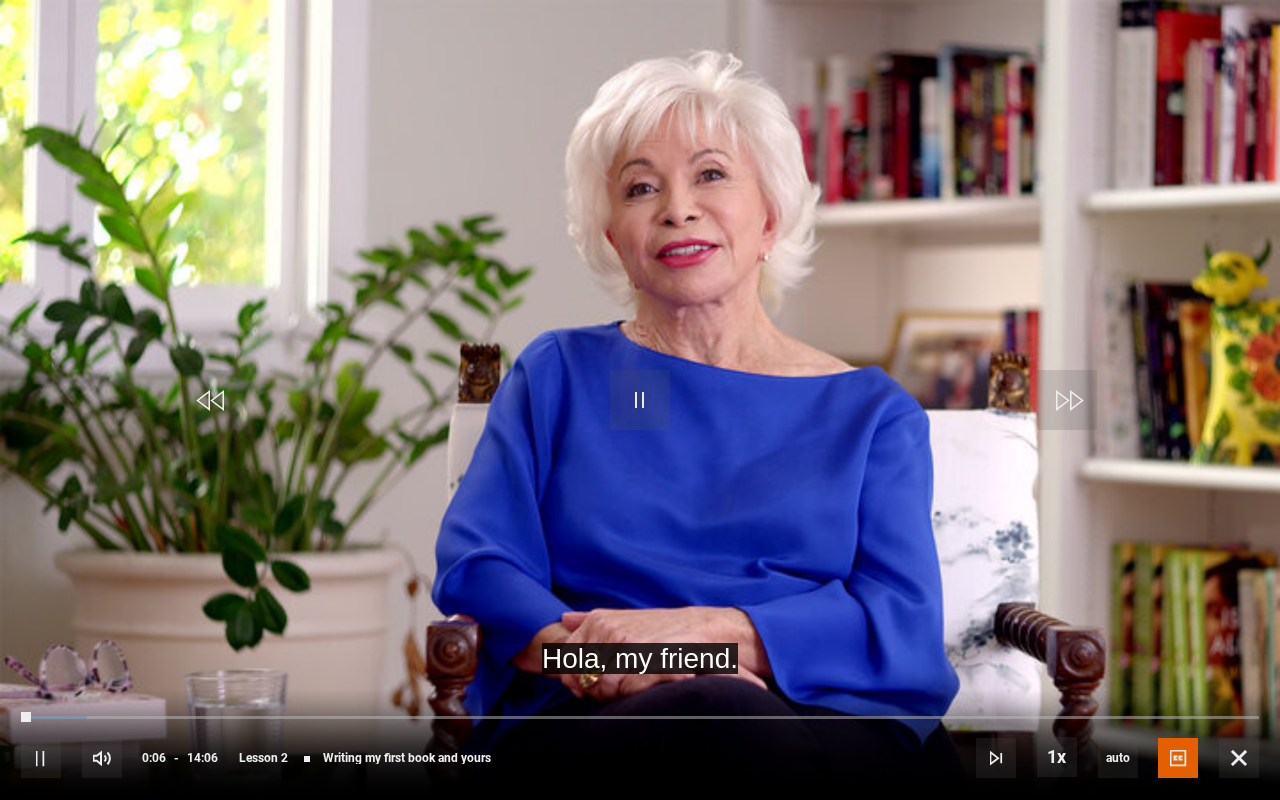 click at bounding box center [640, 400] 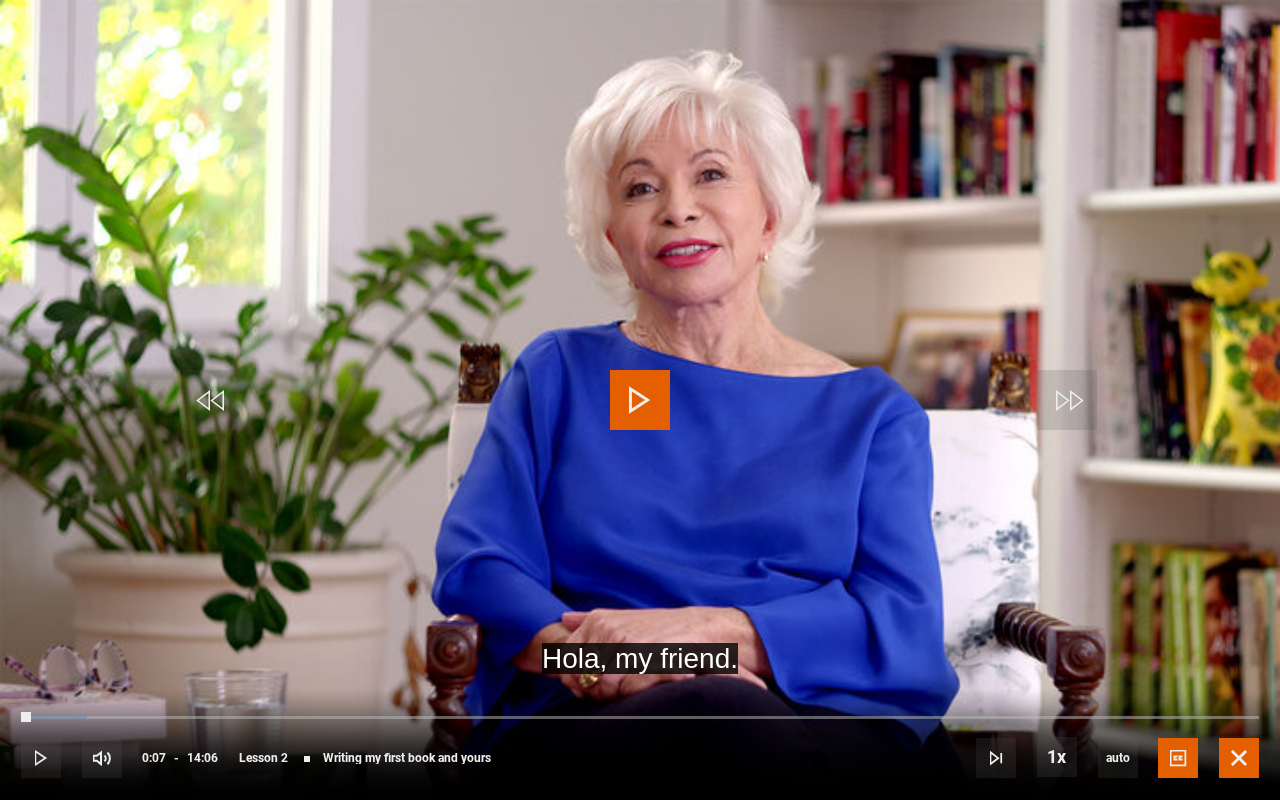 click at bounding box center (1239, 758) 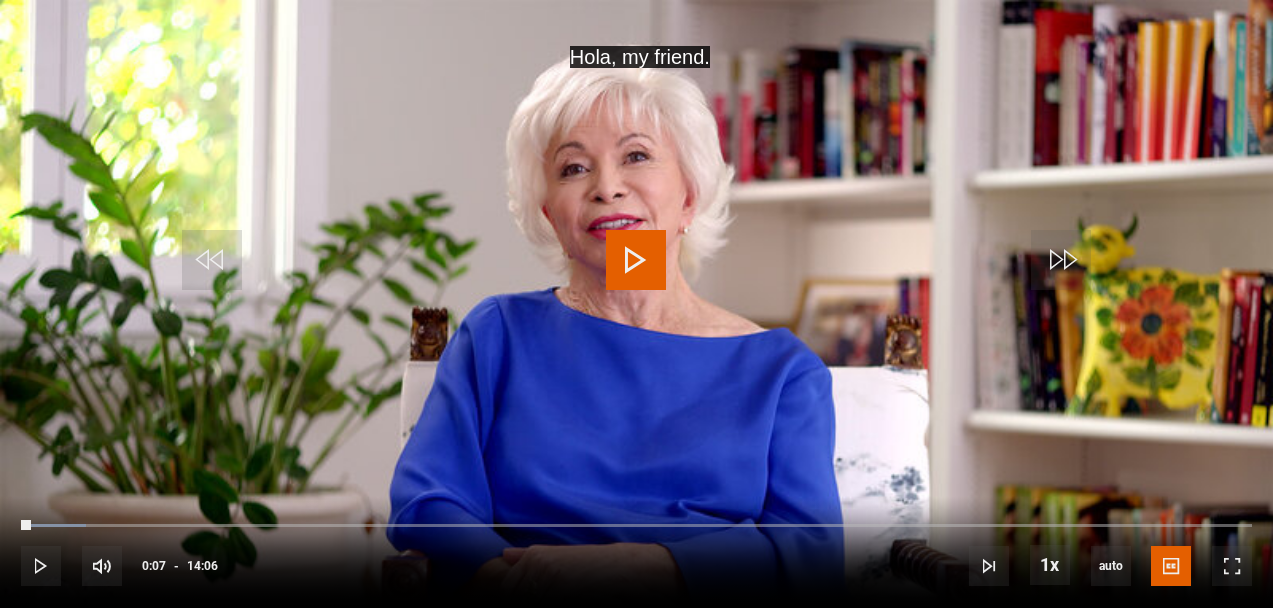 scroll, scrollTop: 979, scrollLeft: 0, axis: vertical 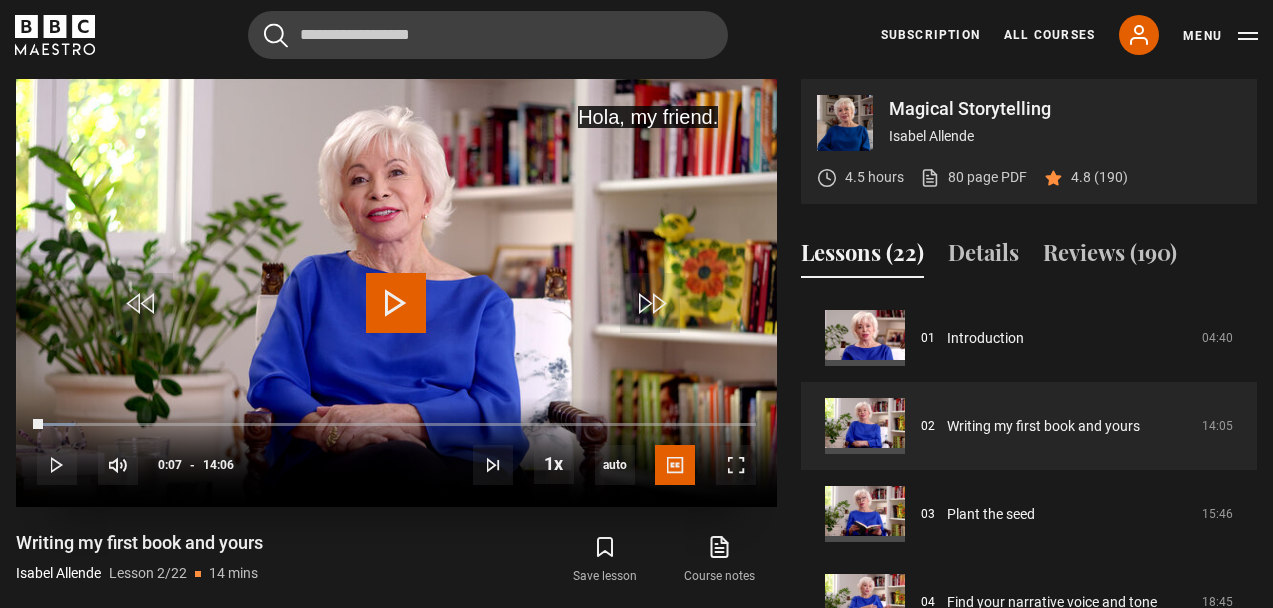 click on "10s Skip Back 10 seconds Play 10s Skip Forward 10 seconds Loaded :  5.32% 00:07 Play Mute Current Time  0:07 - Duration  14:06
[PERSON]
Lesson 2
Writing my first book and yours
1x Playback Rate 2x 1.5x 1x , selected 0.5x auto Quality 360p 720p 1080p 2160p Auto , selected Captions captions off English  Captions , selected Spanish  Captions" at bounding box center [396, 452] 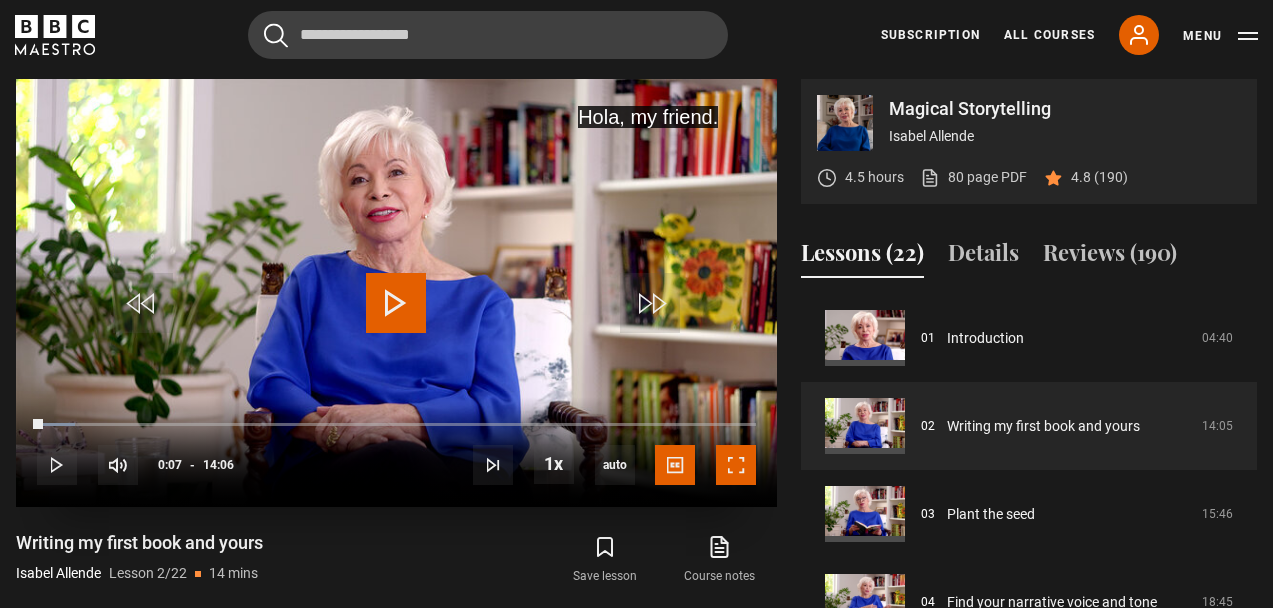 click at bounding box center (736, 465) 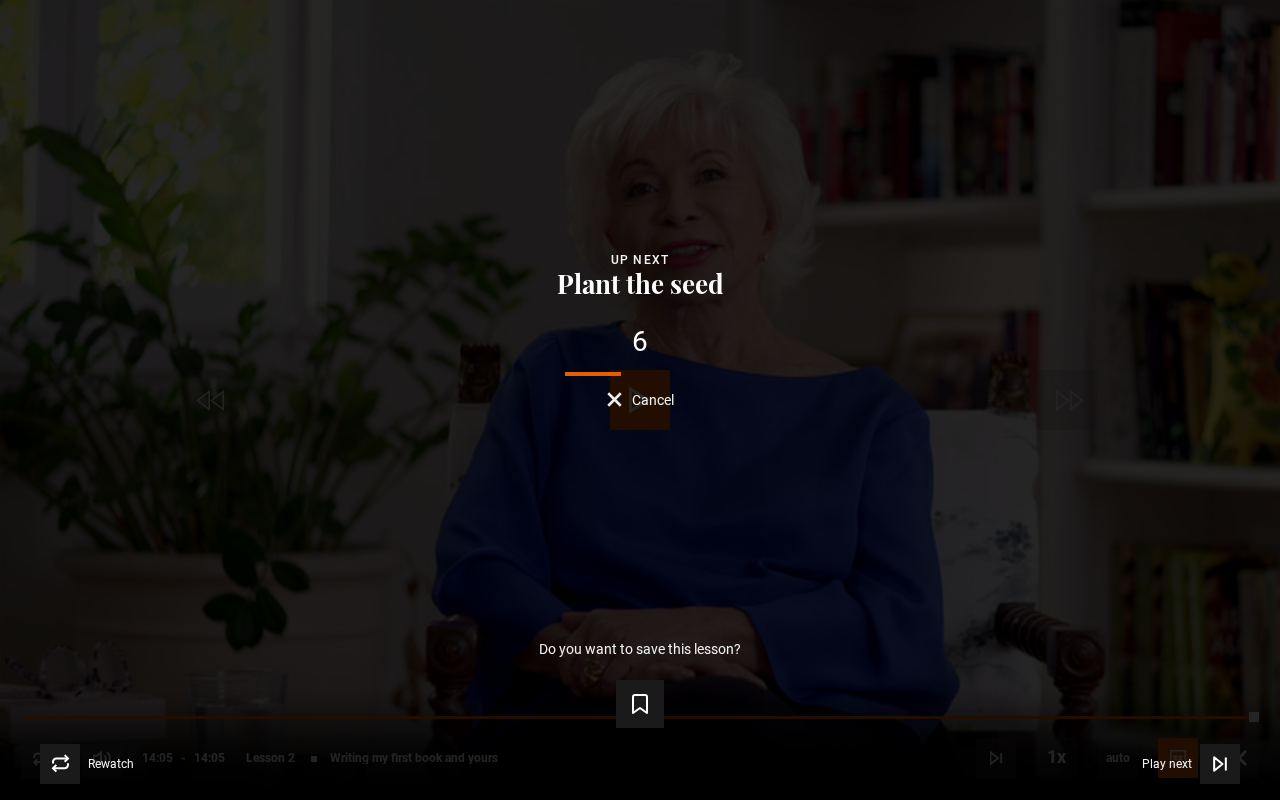click on "Cancel" at bounding box center [653, 400] 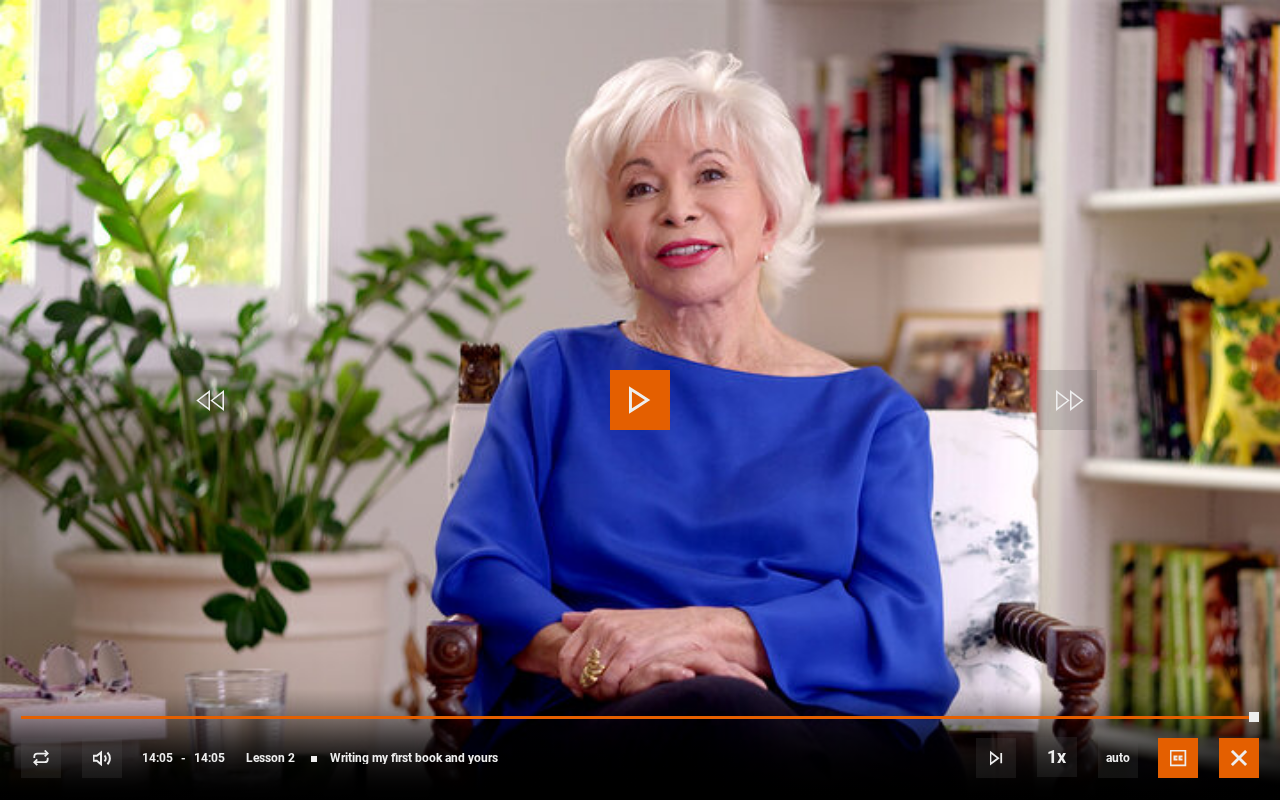 click at bounding box center [1239, 758] 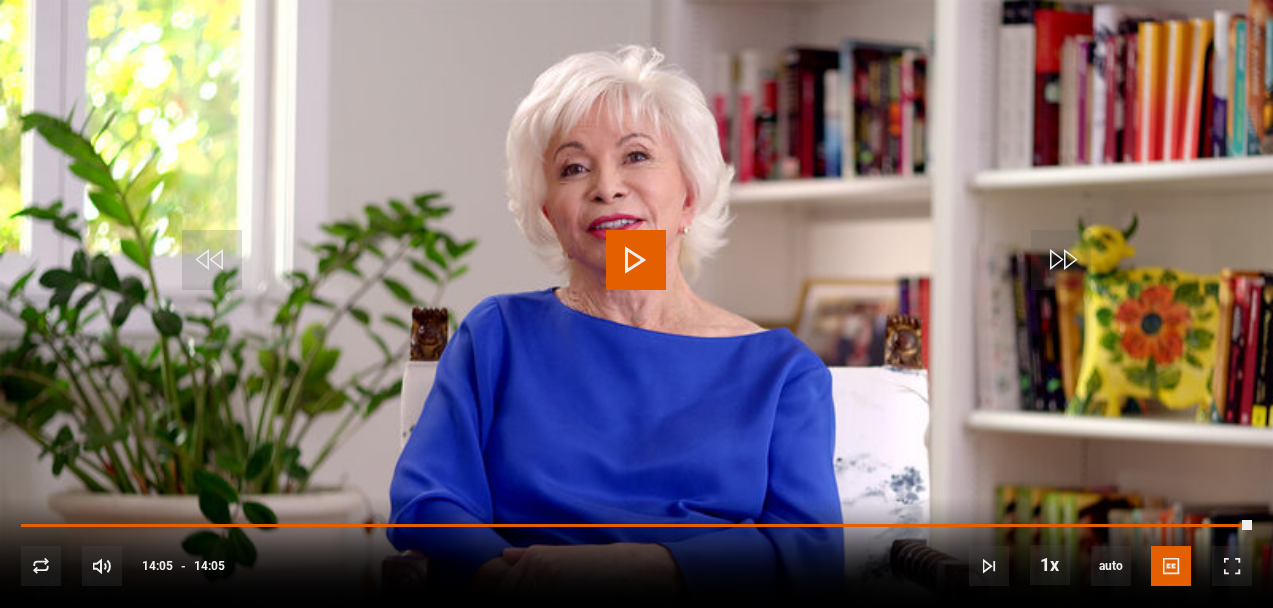 scroll, scrollTop: 189, scrollLeft: 0, axis: vertical 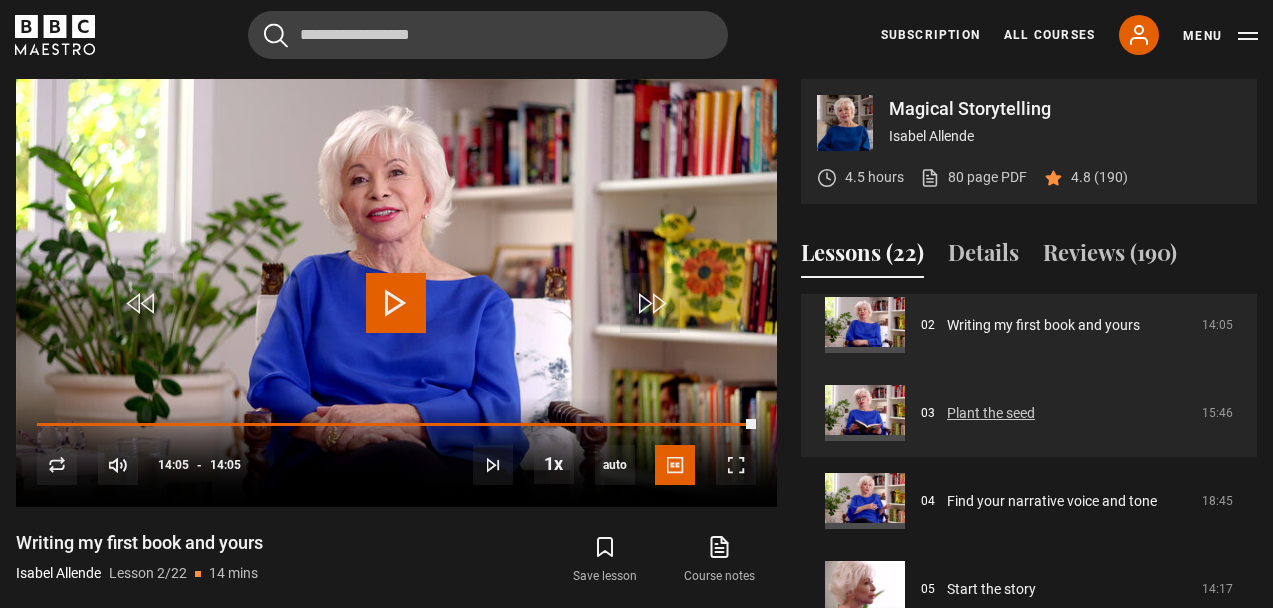 click on "Plant the seed" at bounding box center [991, 413] 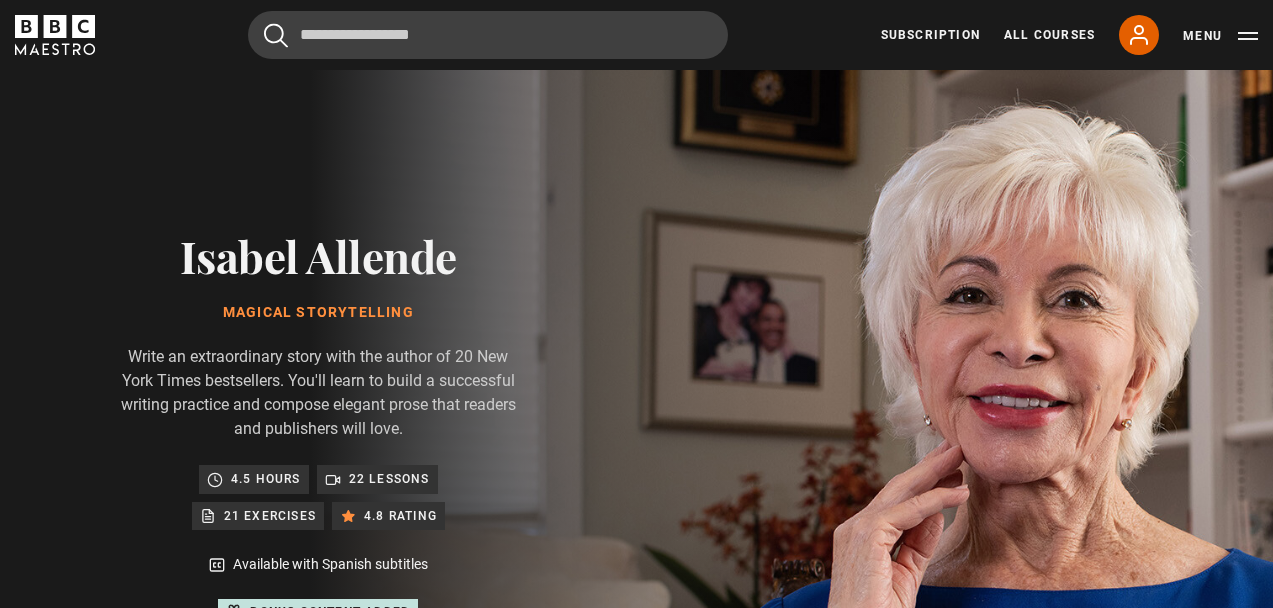 scroll, scrollTop: 977, scrollLeft: 0, axis: vertical 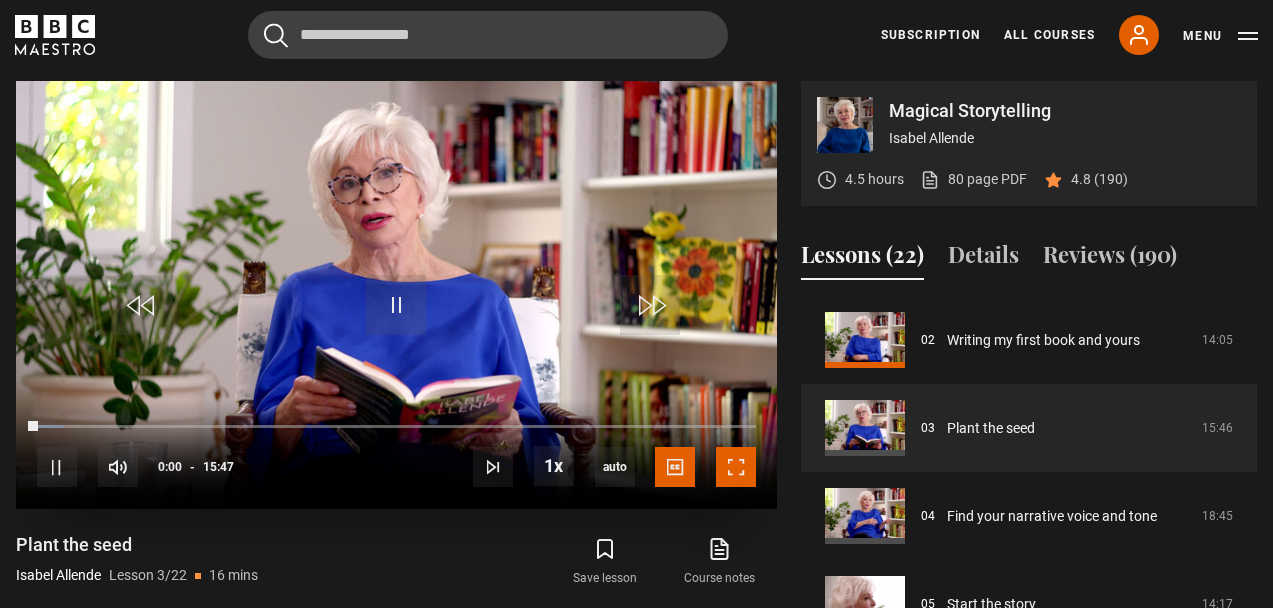 click at bounding box center (736, 467) 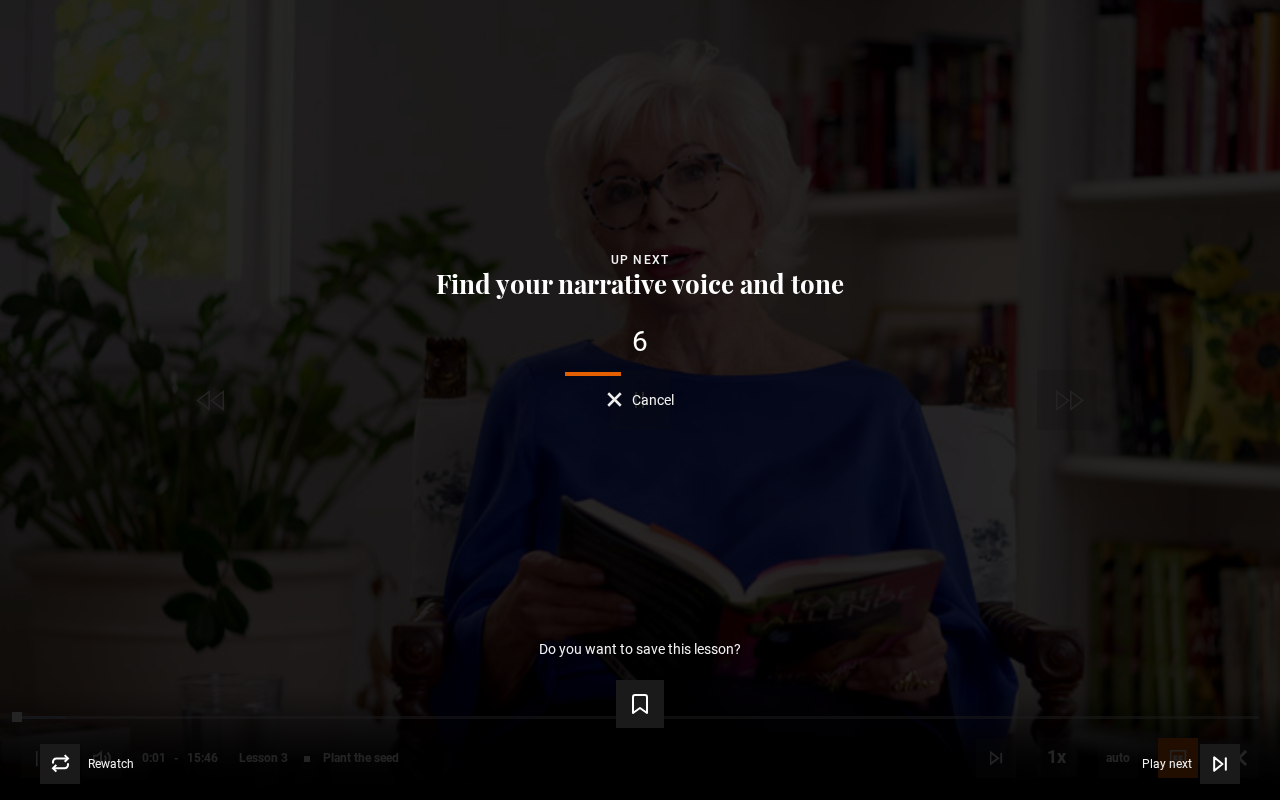 click on "Cancel" at bounding box center (653, 400) 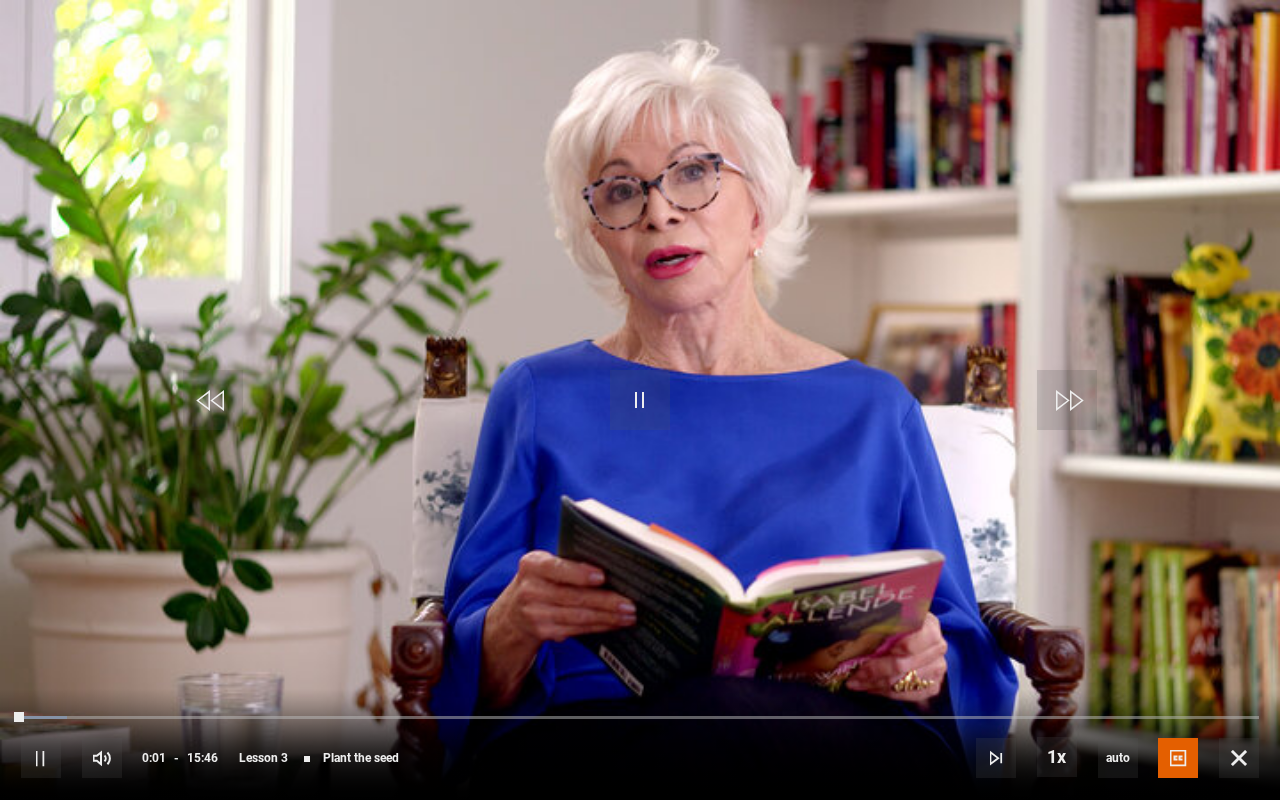 type 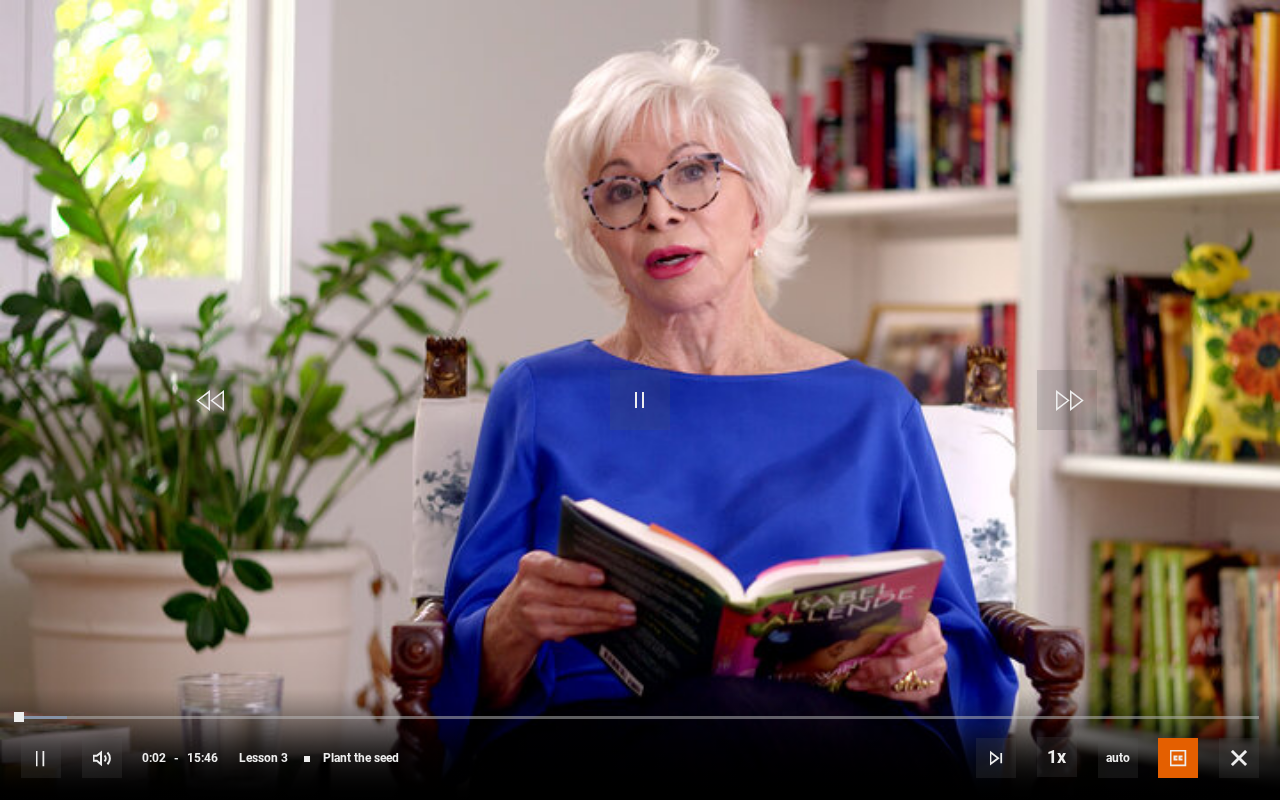click on "Cancel" at bounding box center (640, 377) 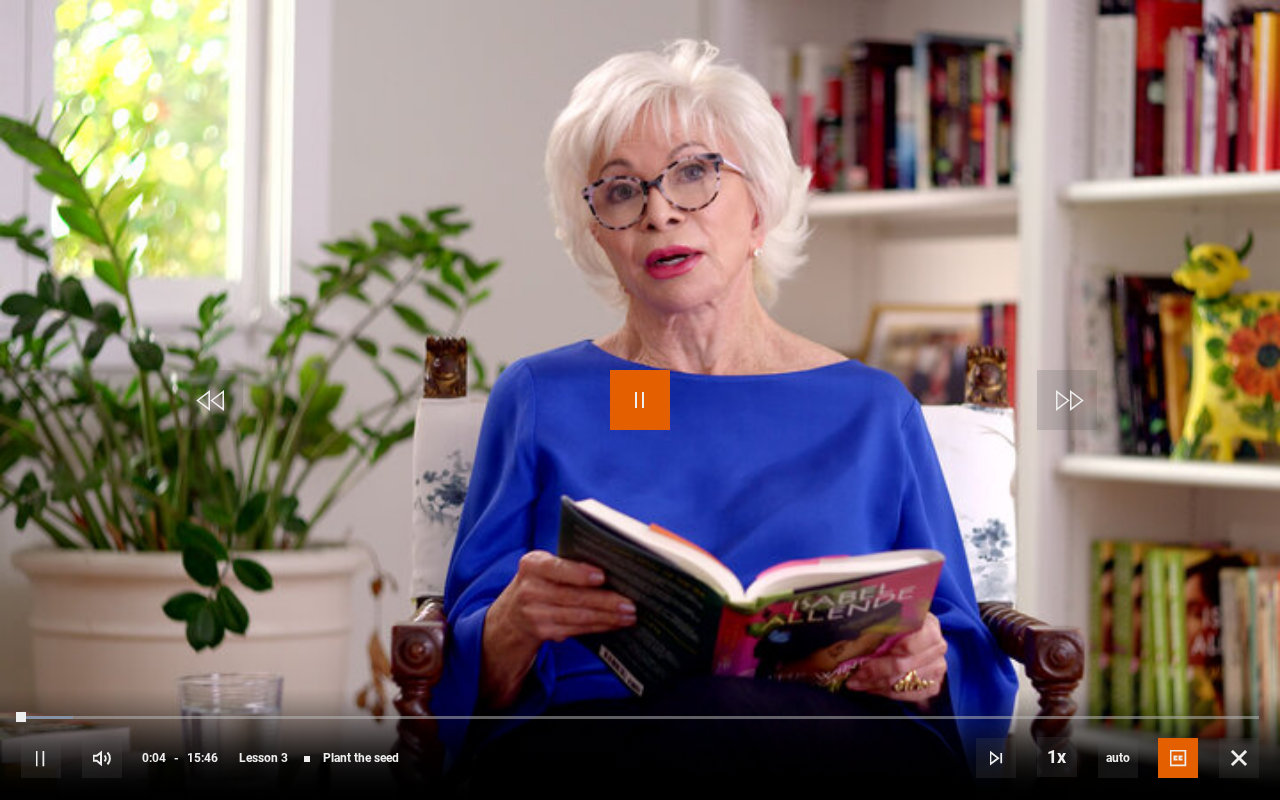 click at bounding box center (640, 400) 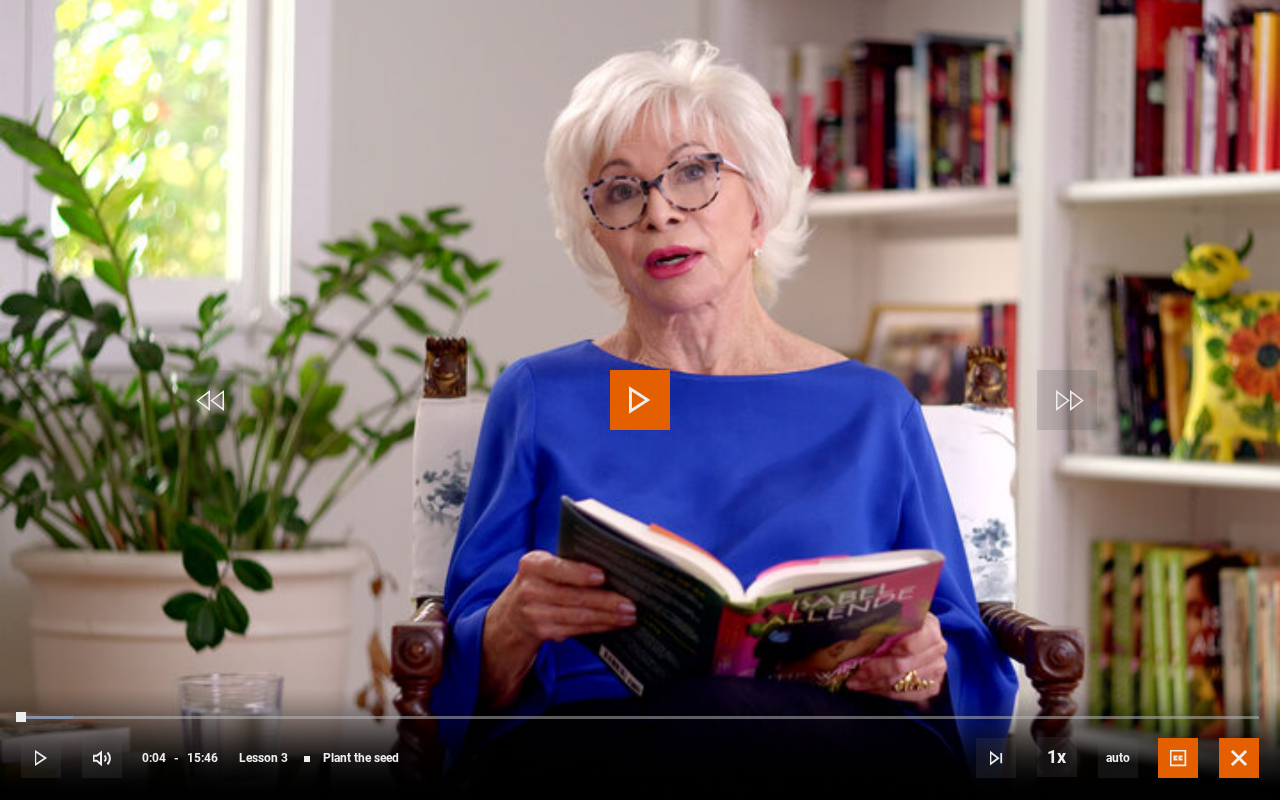 click at bounding box center (1239, 758) 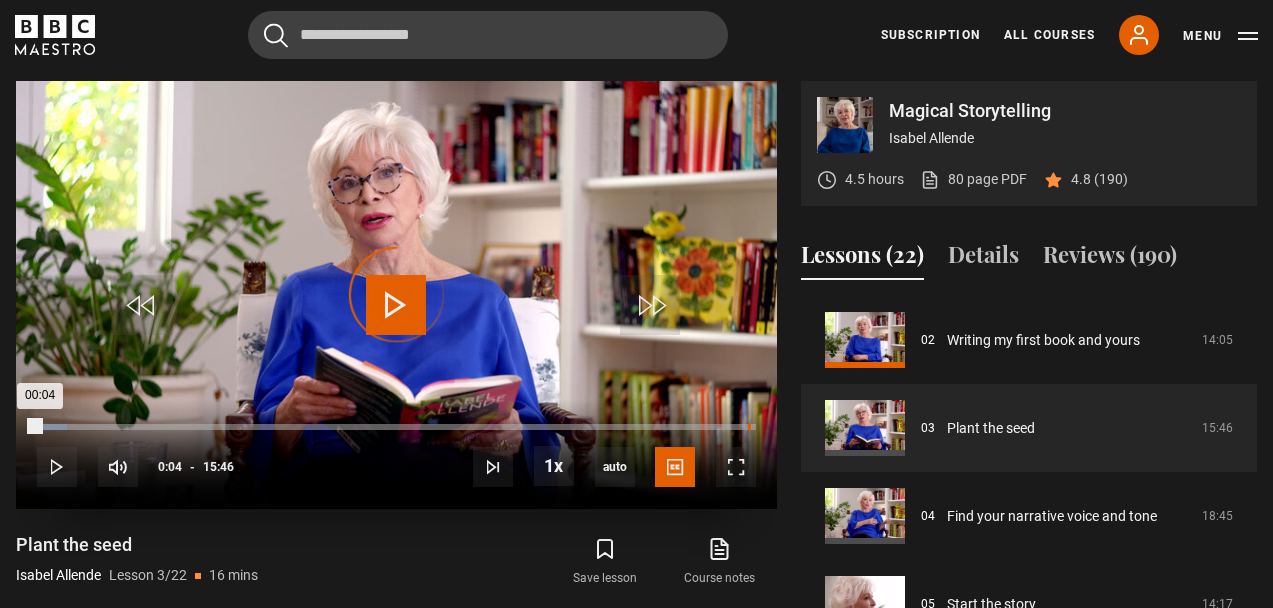 click on "15:36" at bounding box center [749, 427] 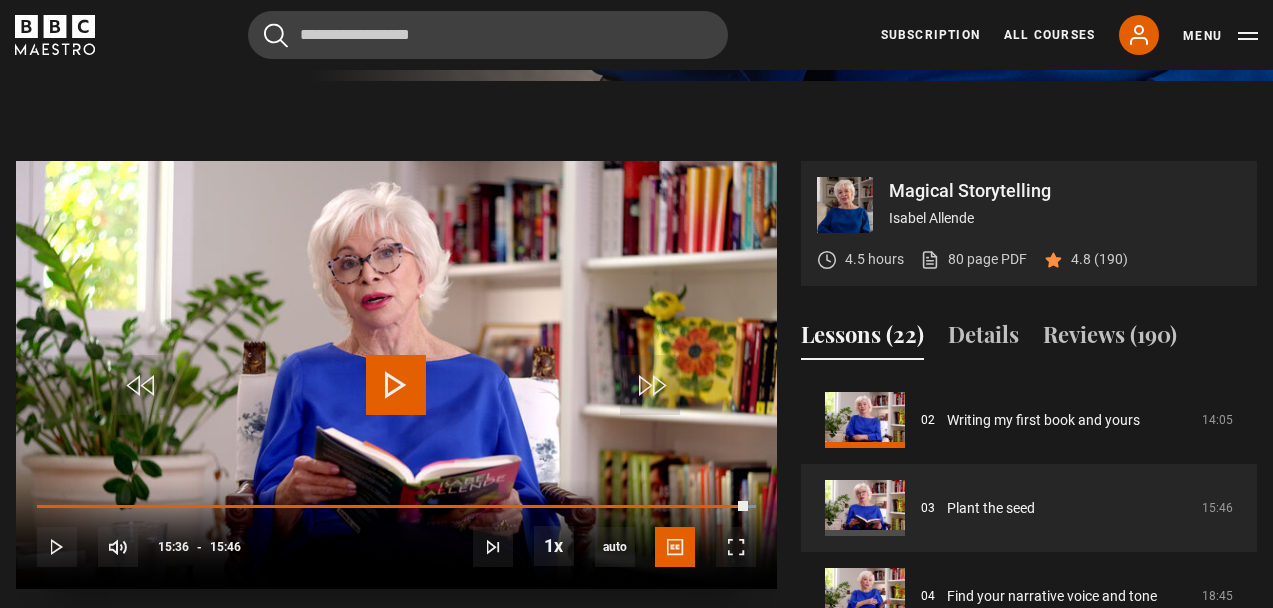 scroll, scrollTop: 915, scrollLeft: 0, axis: vertical 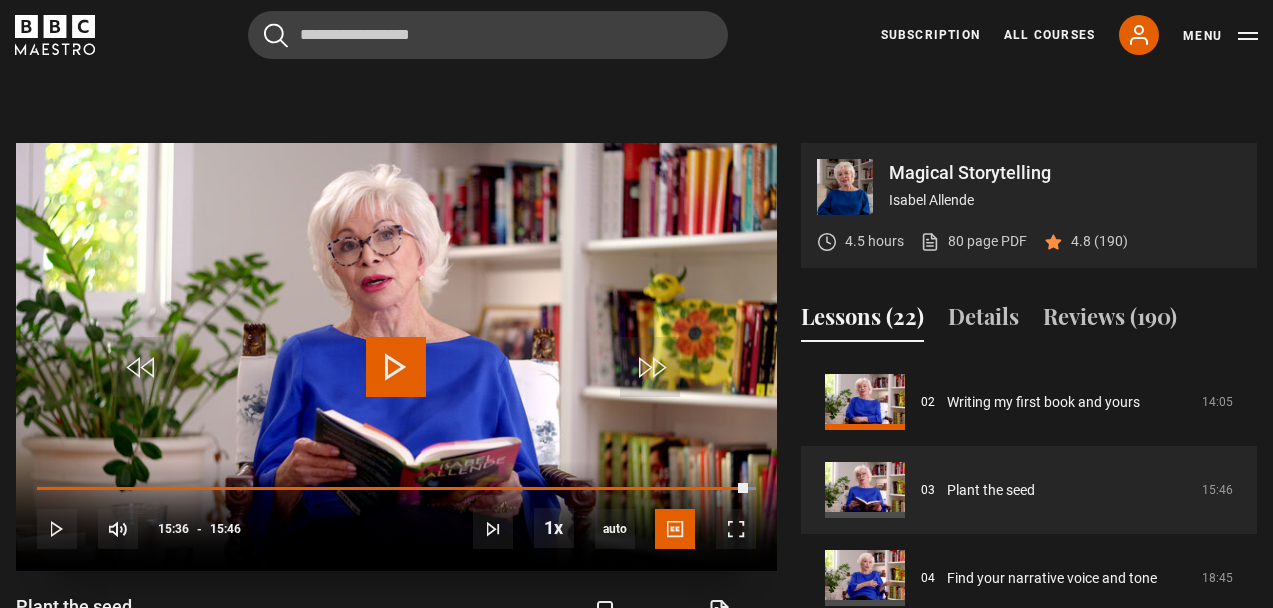 click at bounding box center (396, 367) 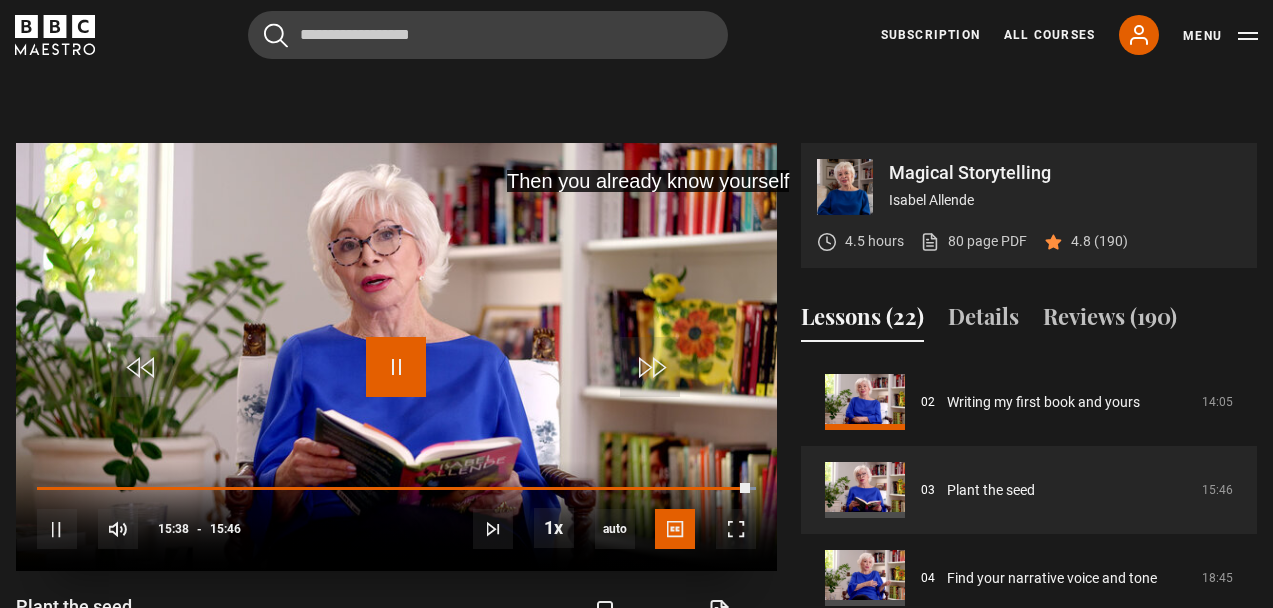 click at bounding box center [396, 367] 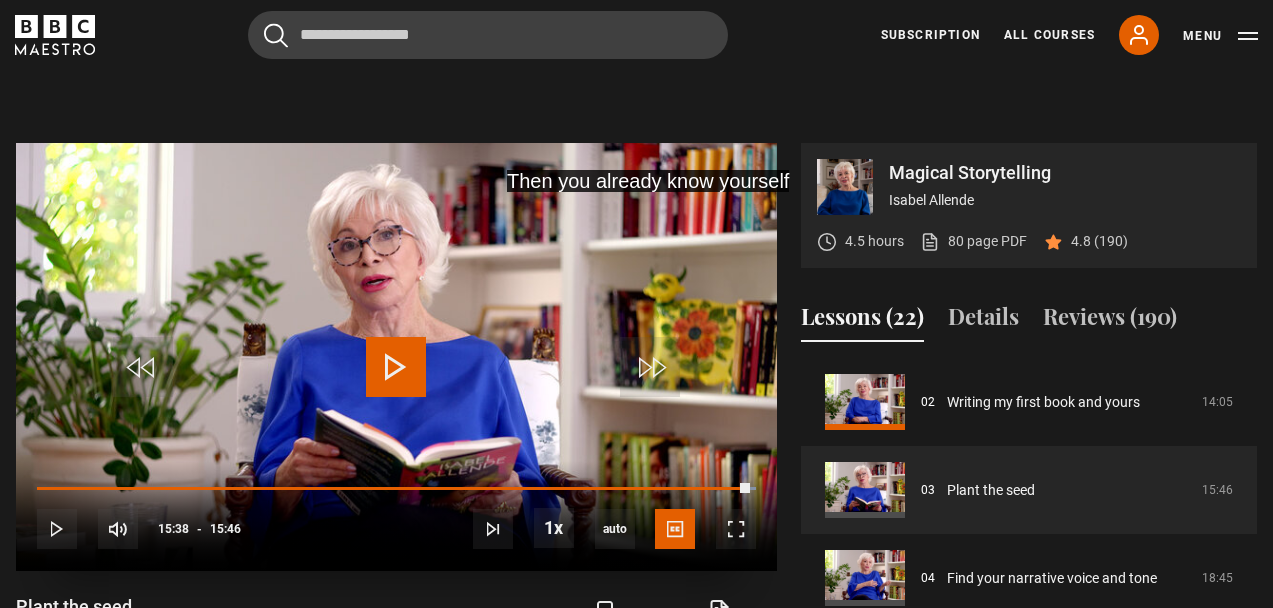 click at bounding box center (396, 367) 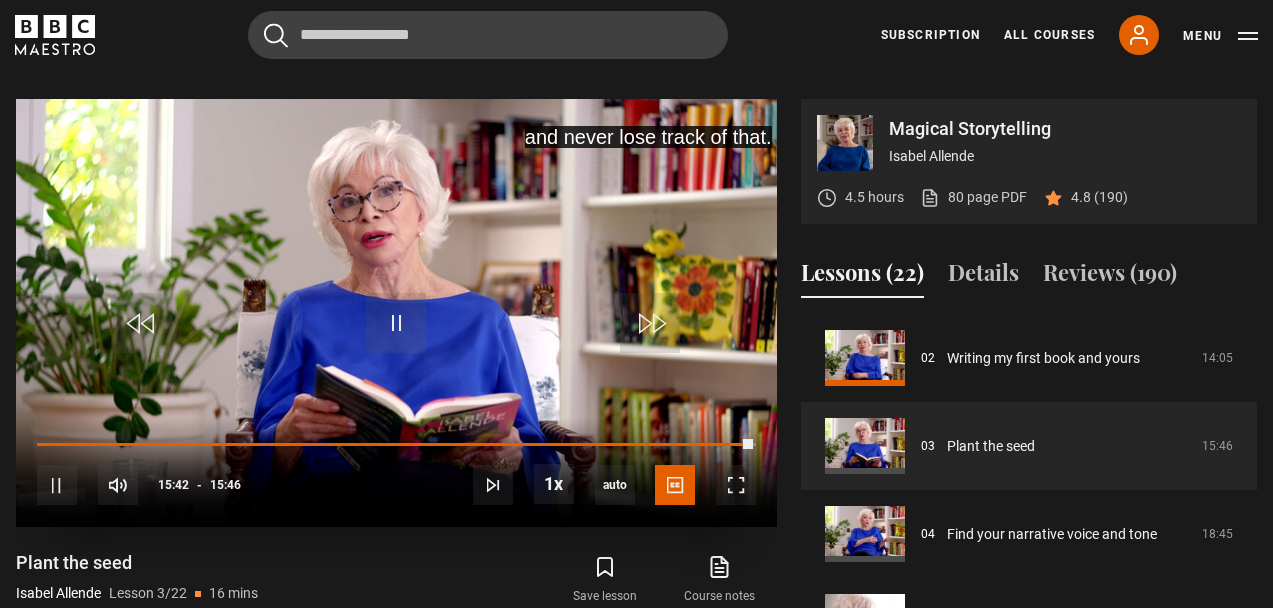 scroll, scrollTop: 958, scrollLeft: 0, axis: vertical 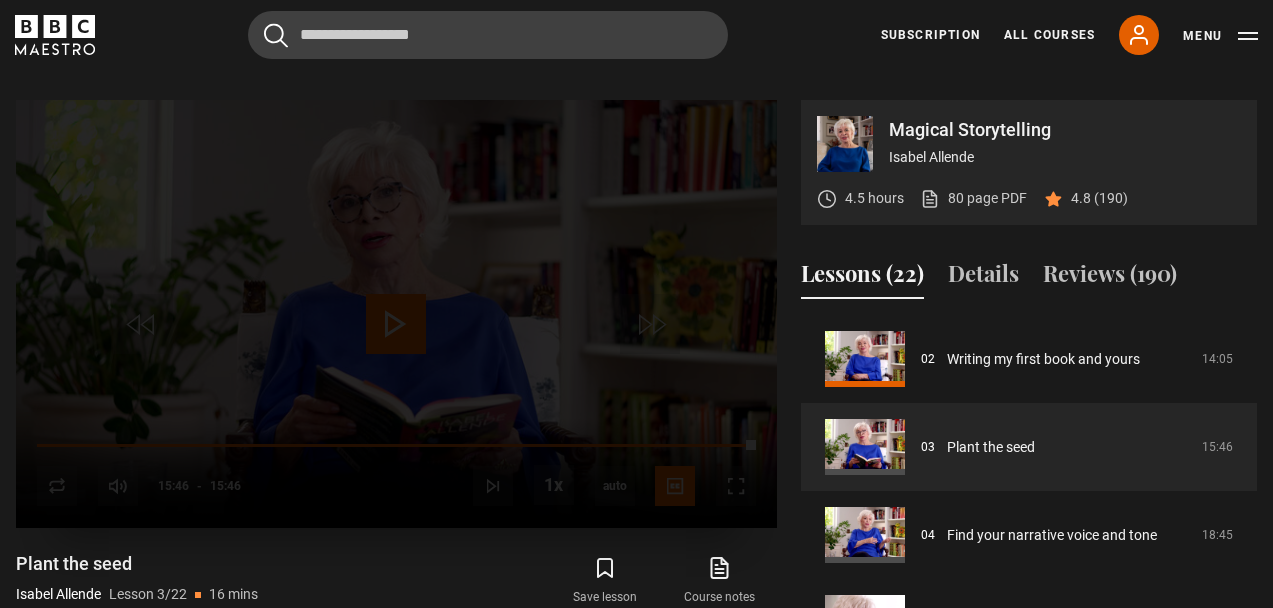 click on "Lesson Completed
Up next
Find your narrative voice and tone
Cancel
Do you want to save this lesson?
Save lesson
Rewatch
Rewatch
Play next
Play next" at bounding box center (396, 314) 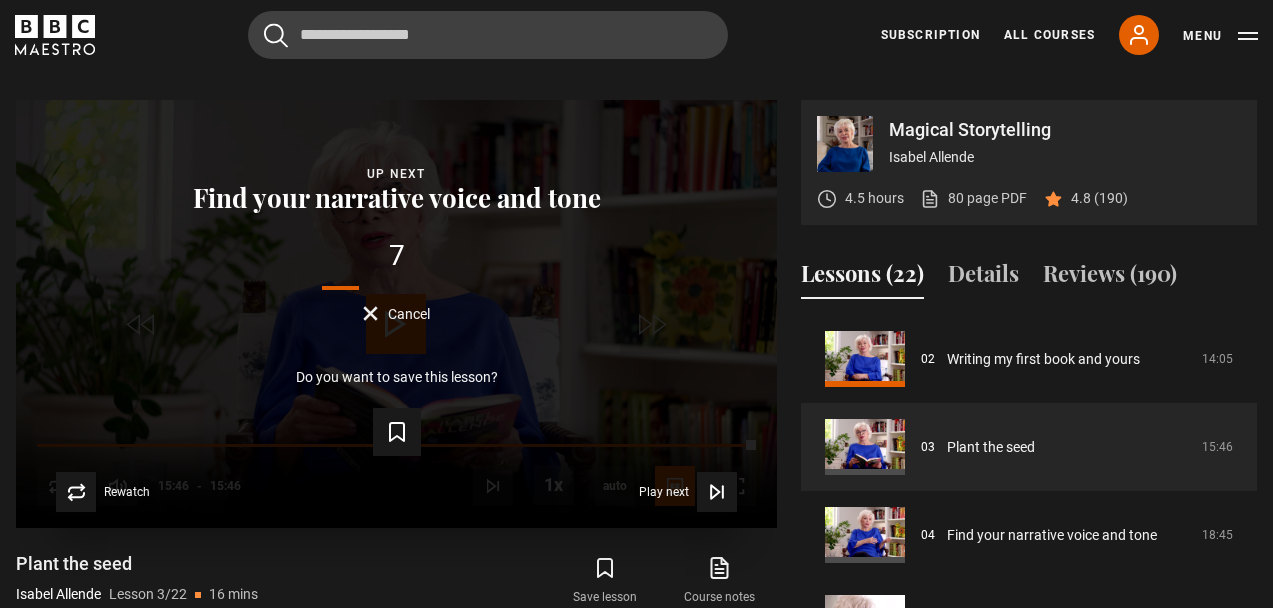 click on "Cancel" at bounding box center [409, 314] 